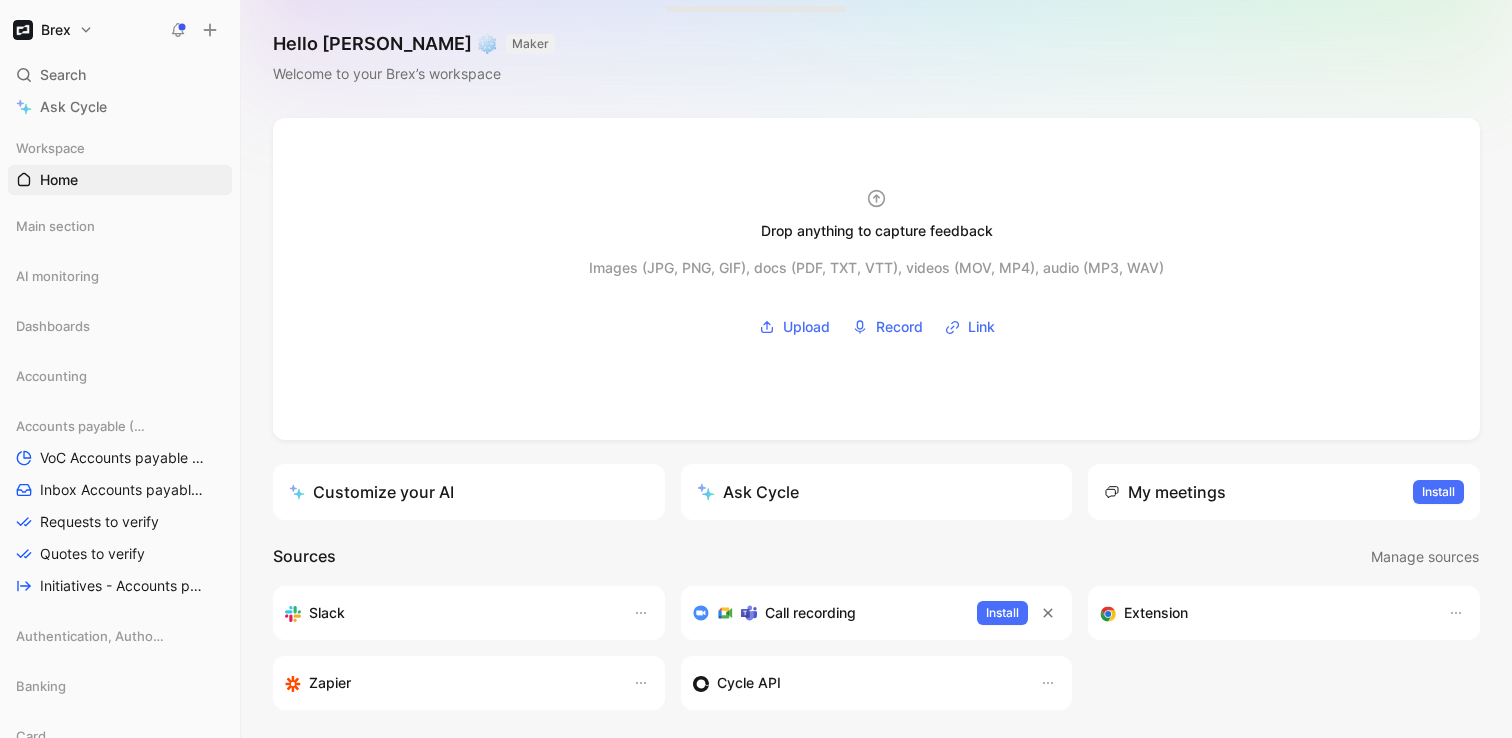 scroll, scrollTop: 0, scrollLeft: 0, axis: both 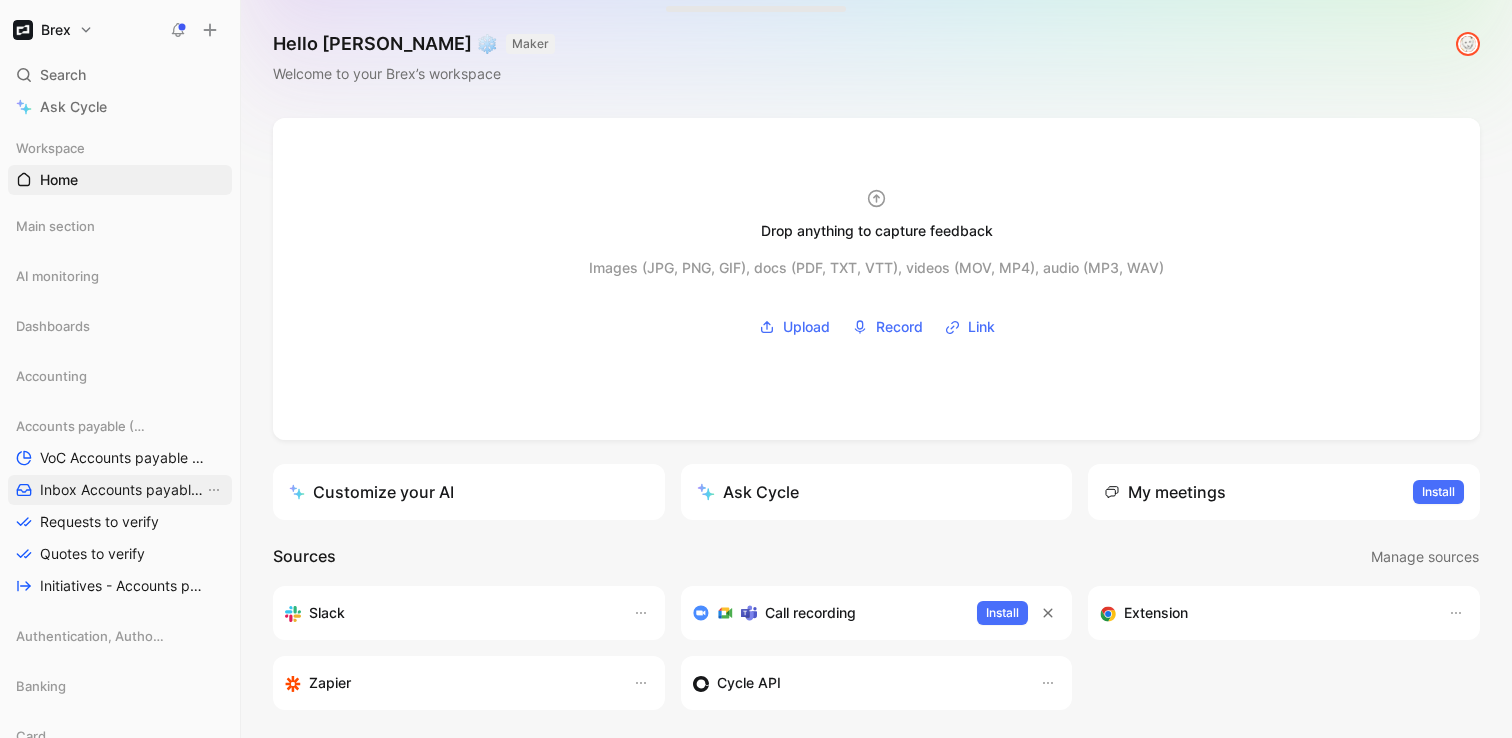click on "Inbox Accounts payable (AP)" at bounding box center [122, 490] 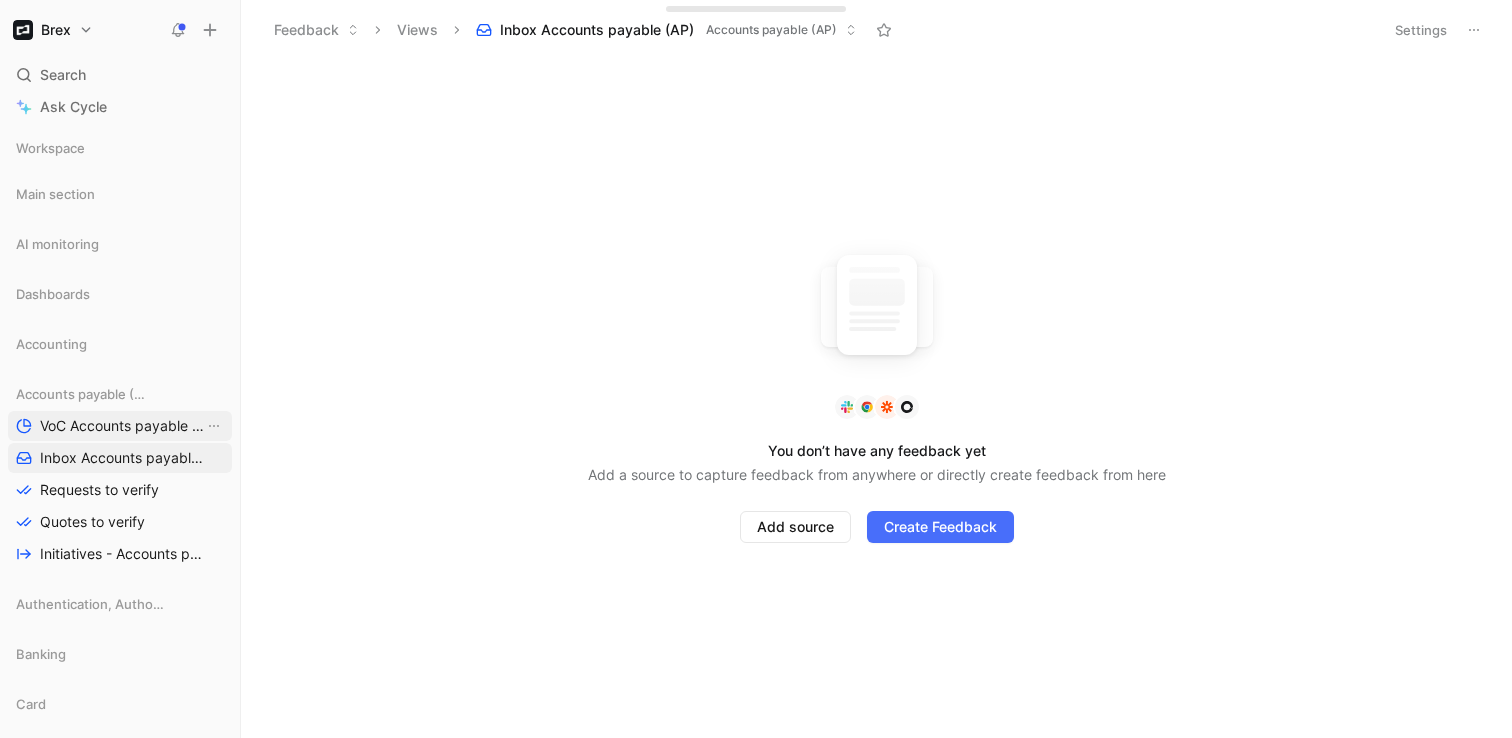 click on "VoC Accounts payable (AP)" at bounding box center [122, 426] 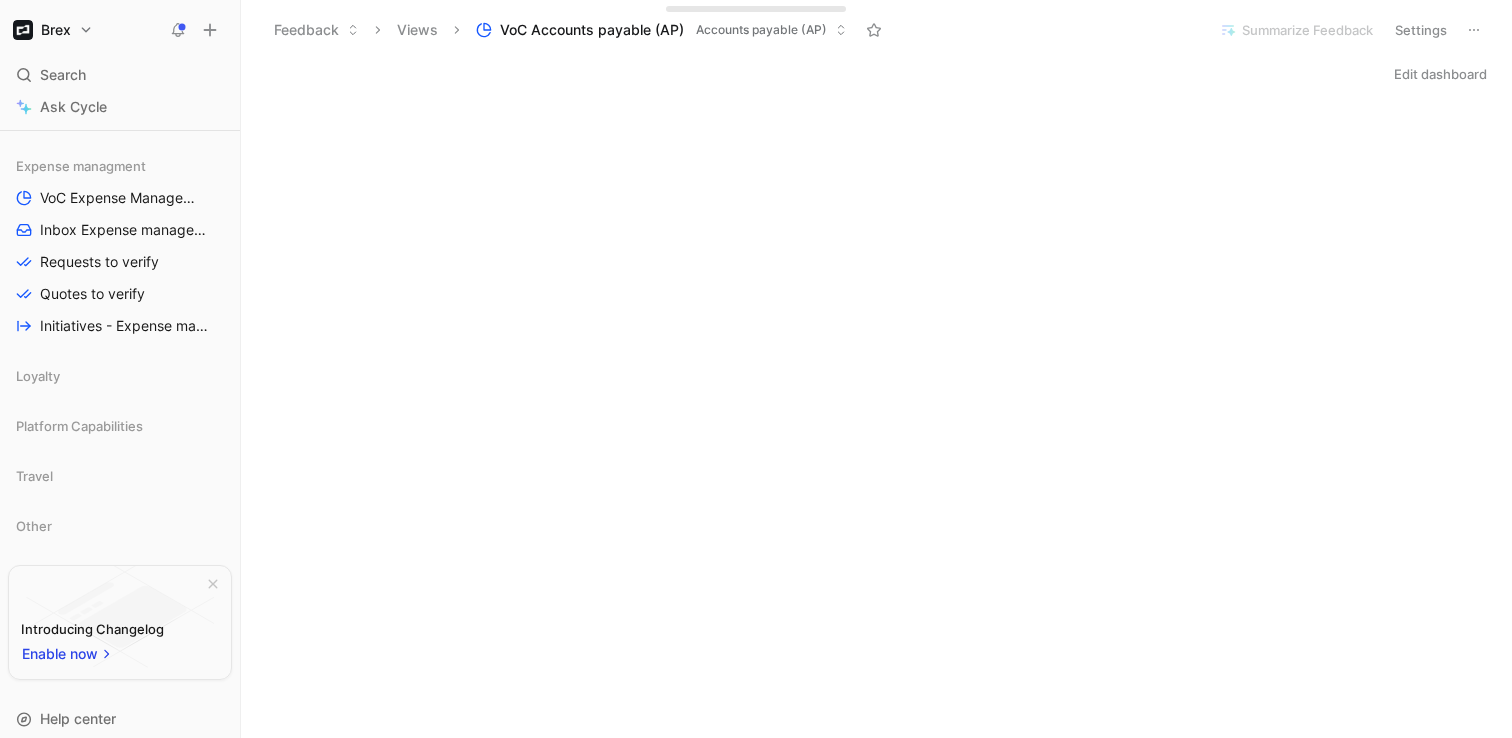 scroll, scrollTop: 0, scrollLeft: 0, axis: both 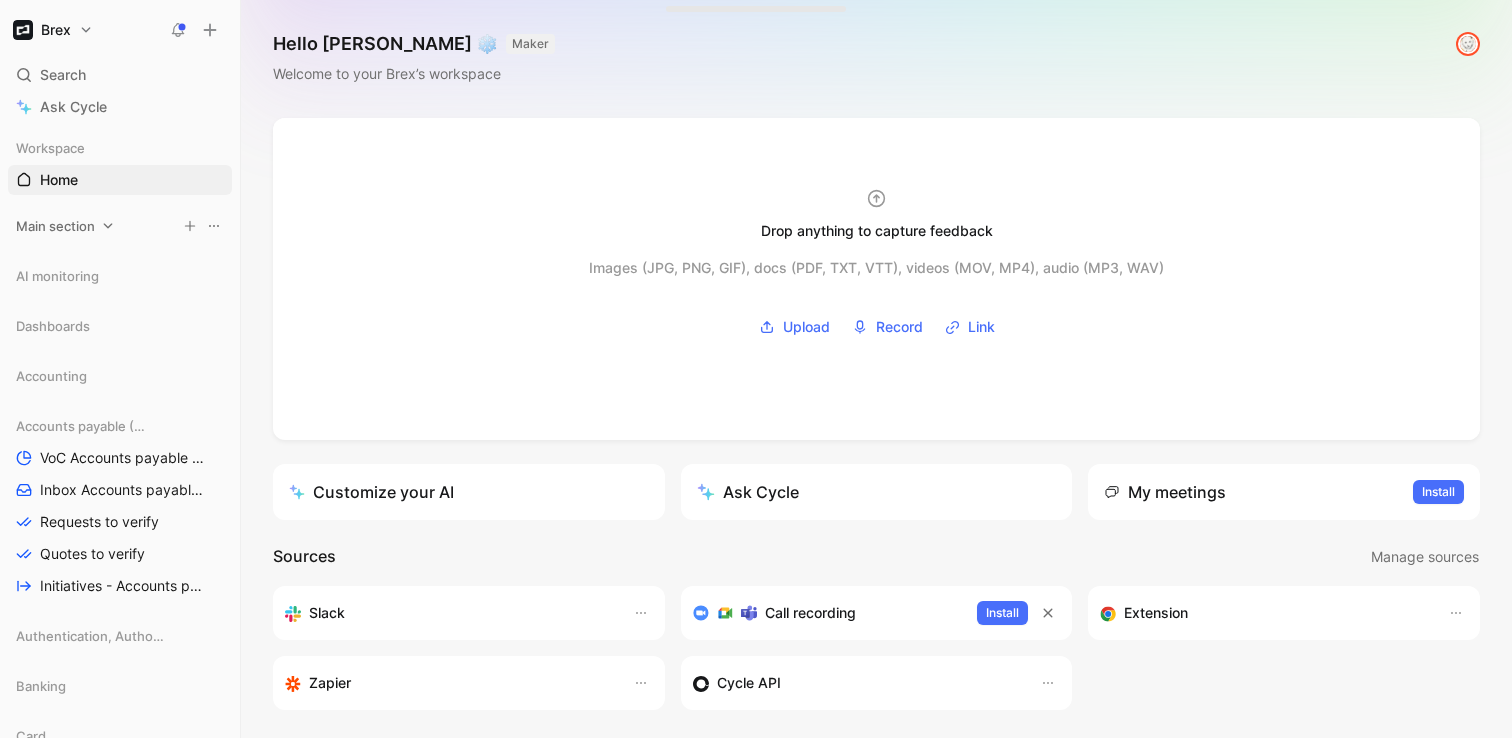 click 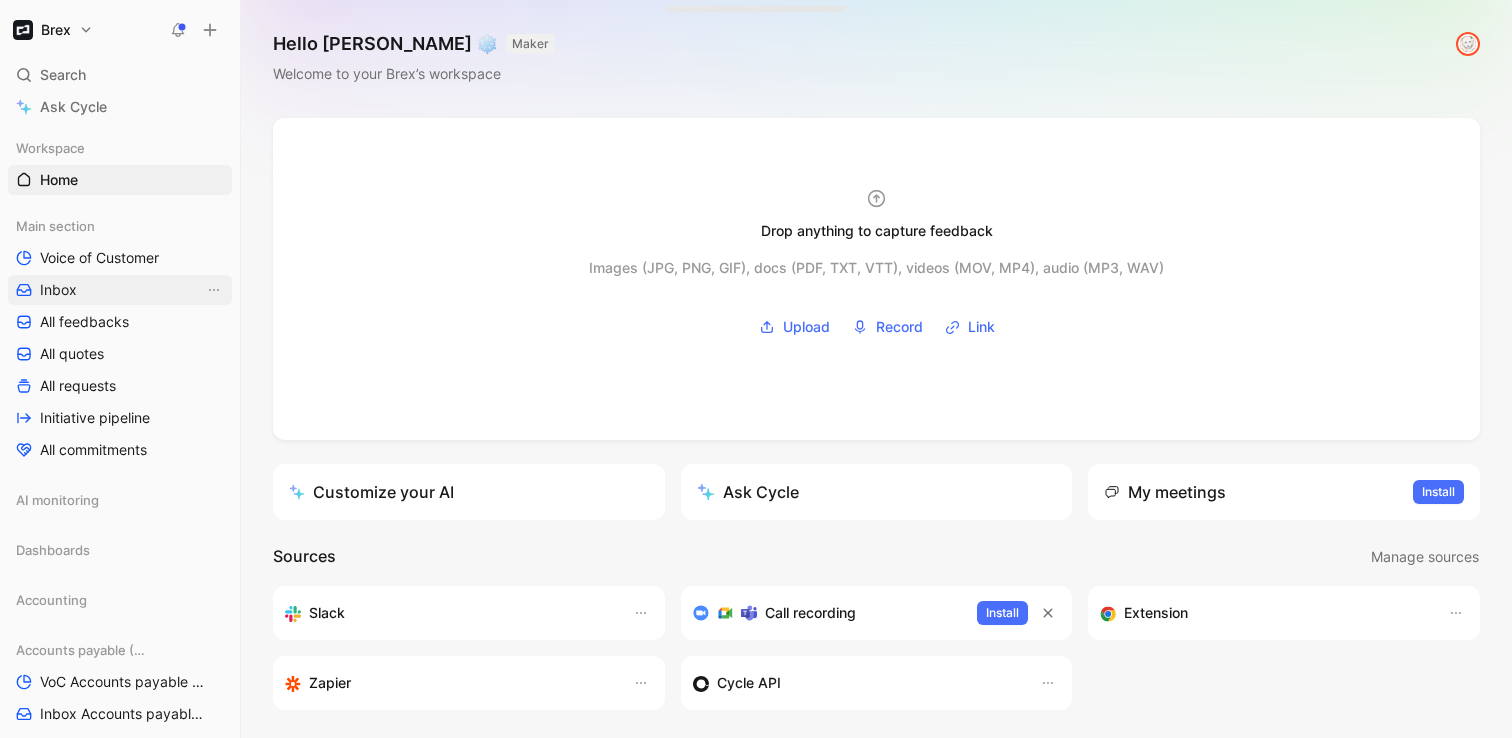 click on "Inbox" at bounding box center [58, 290] 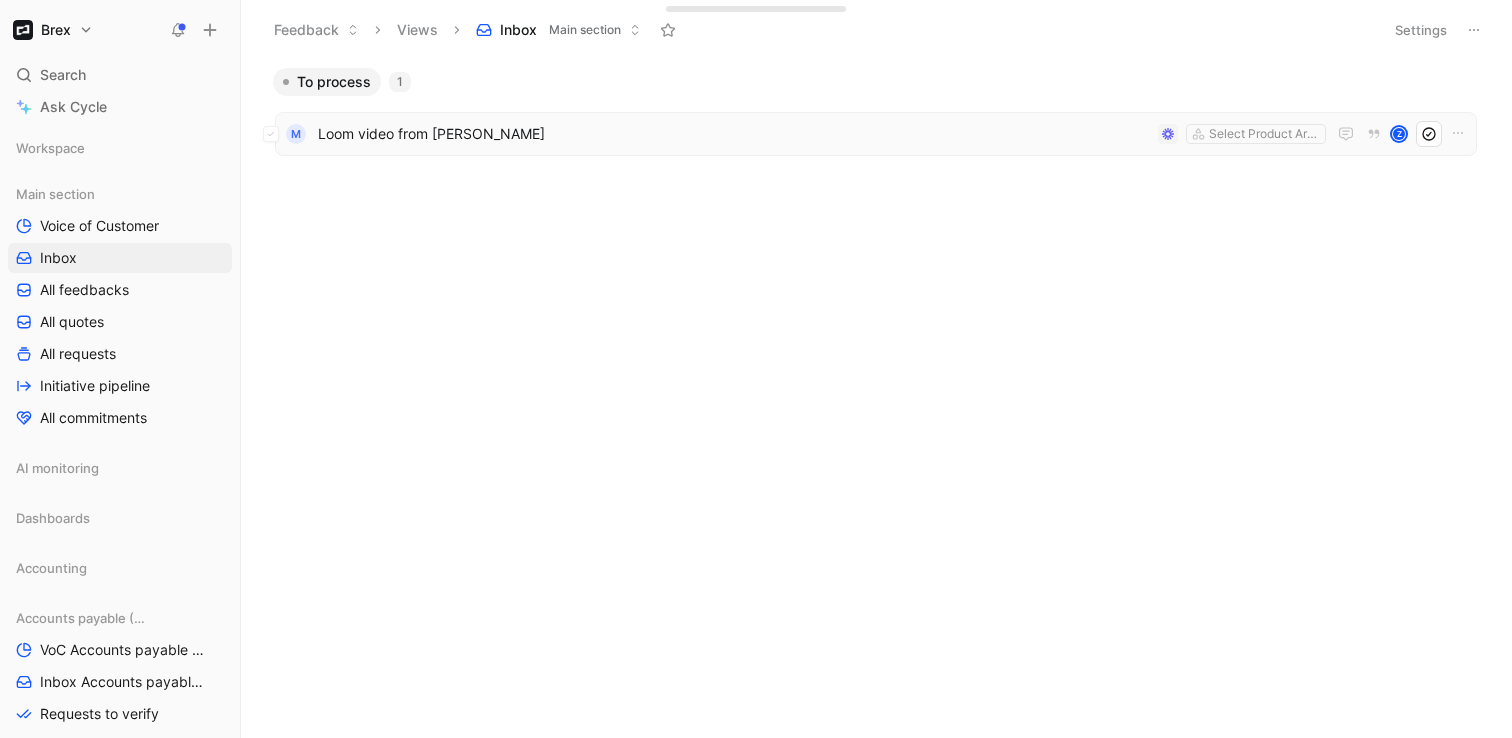click on "Loom video from [PERSON_NAME]" at bounding box center [734, 134] 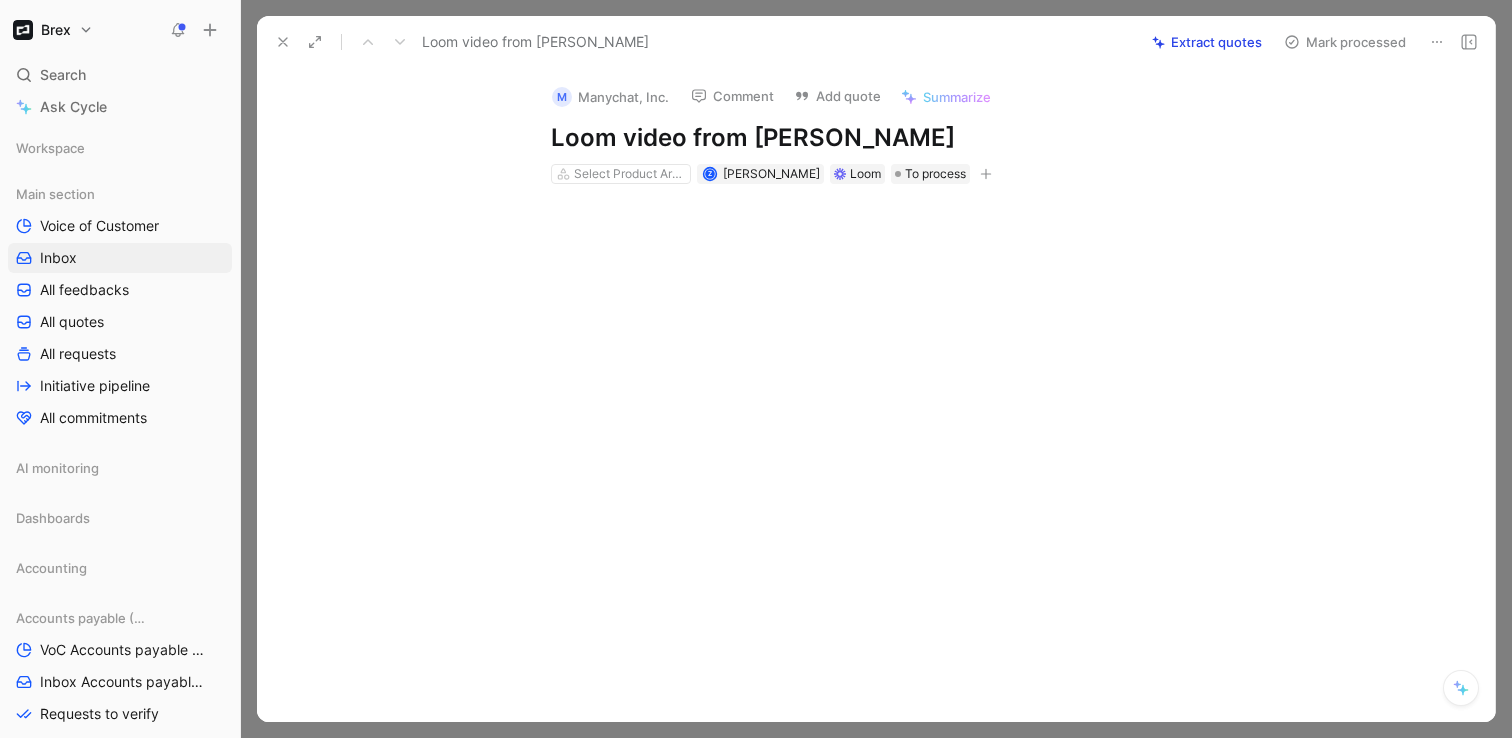click on "Extract quotes" at bounding box center [1207, 42] 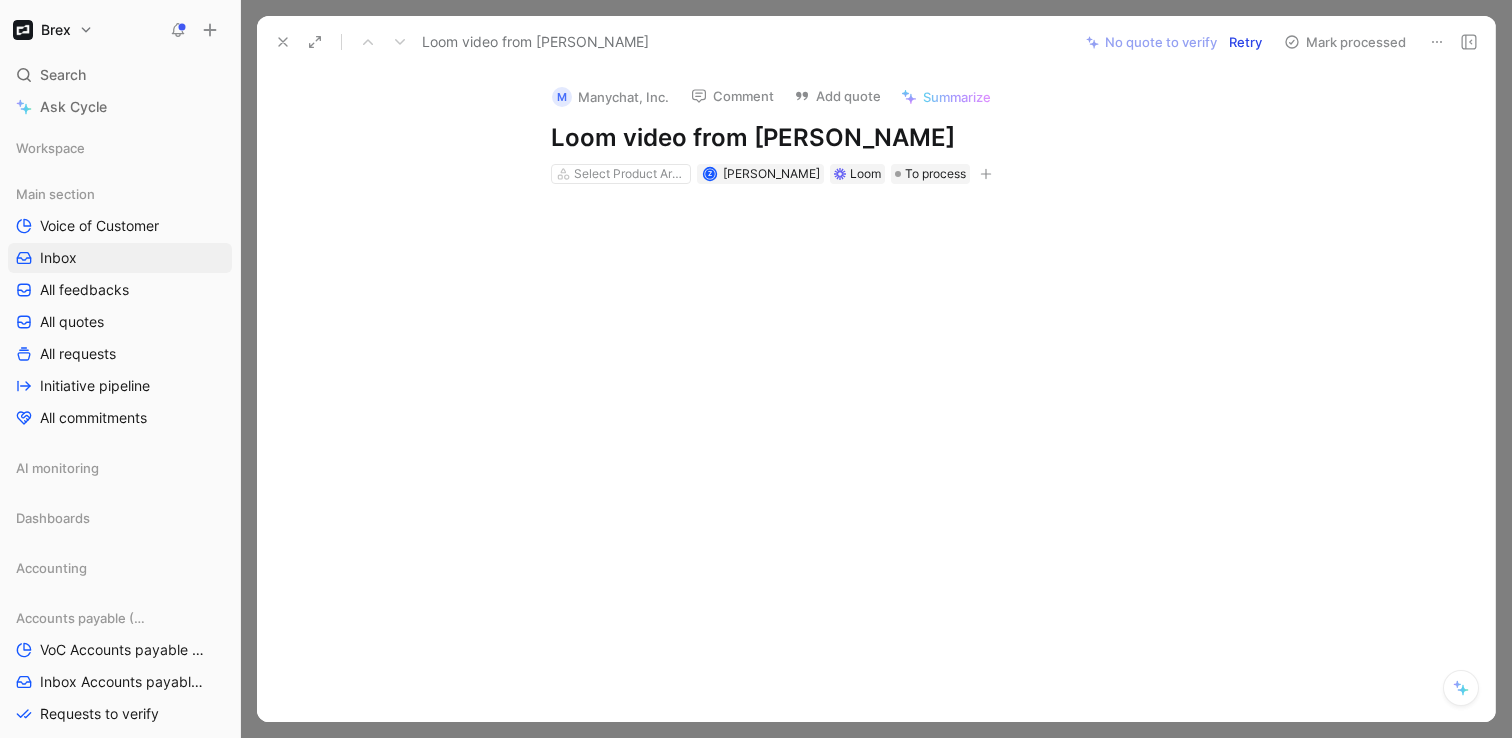 click on "Retry" at bounding box center (1245, 42) 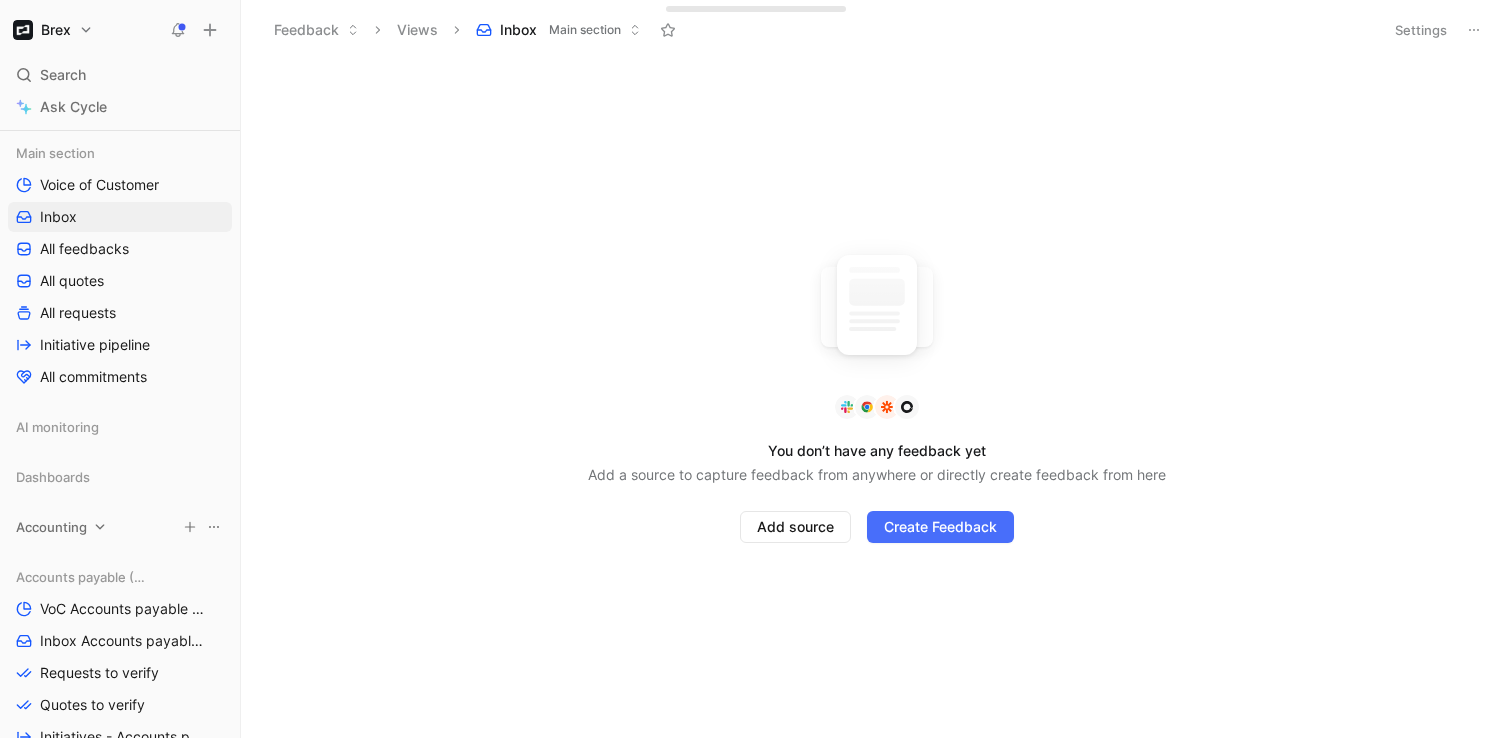 scroll, scrollTop: 142, scrollLeft: 0, axis: vertical 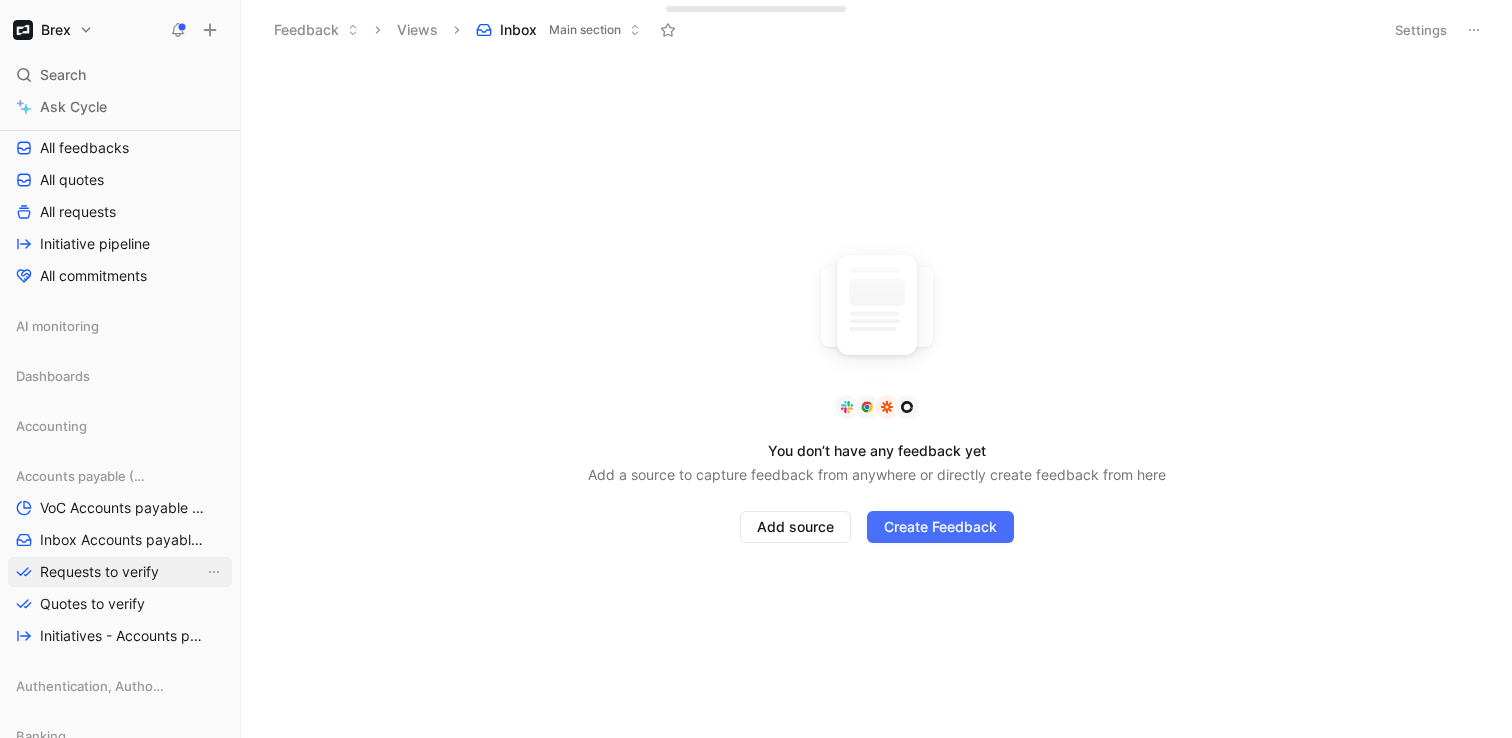 click on "Requests to verify" at bounding box center (99, 572) 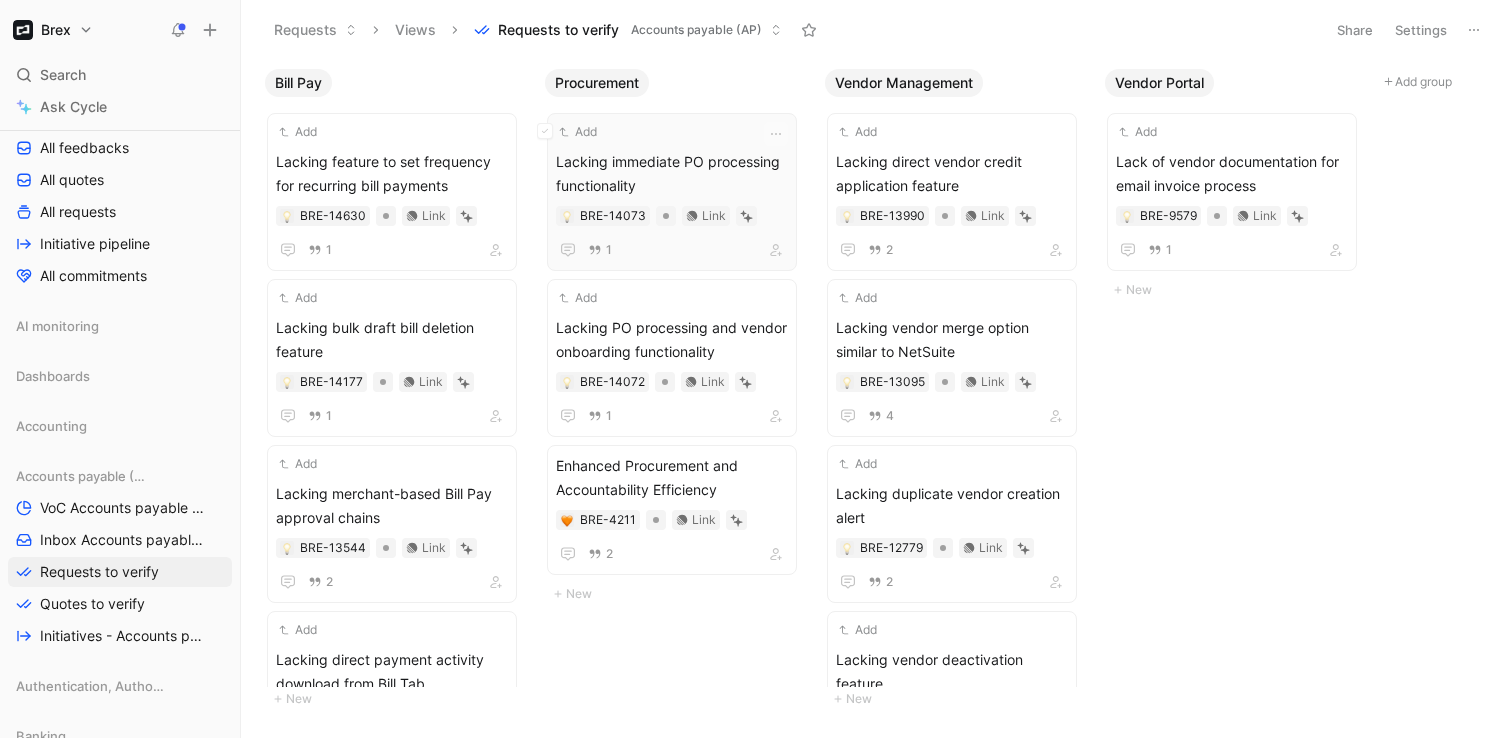 click on "Lacking immediate PO processing functionality" at bounding box center (672, 174) 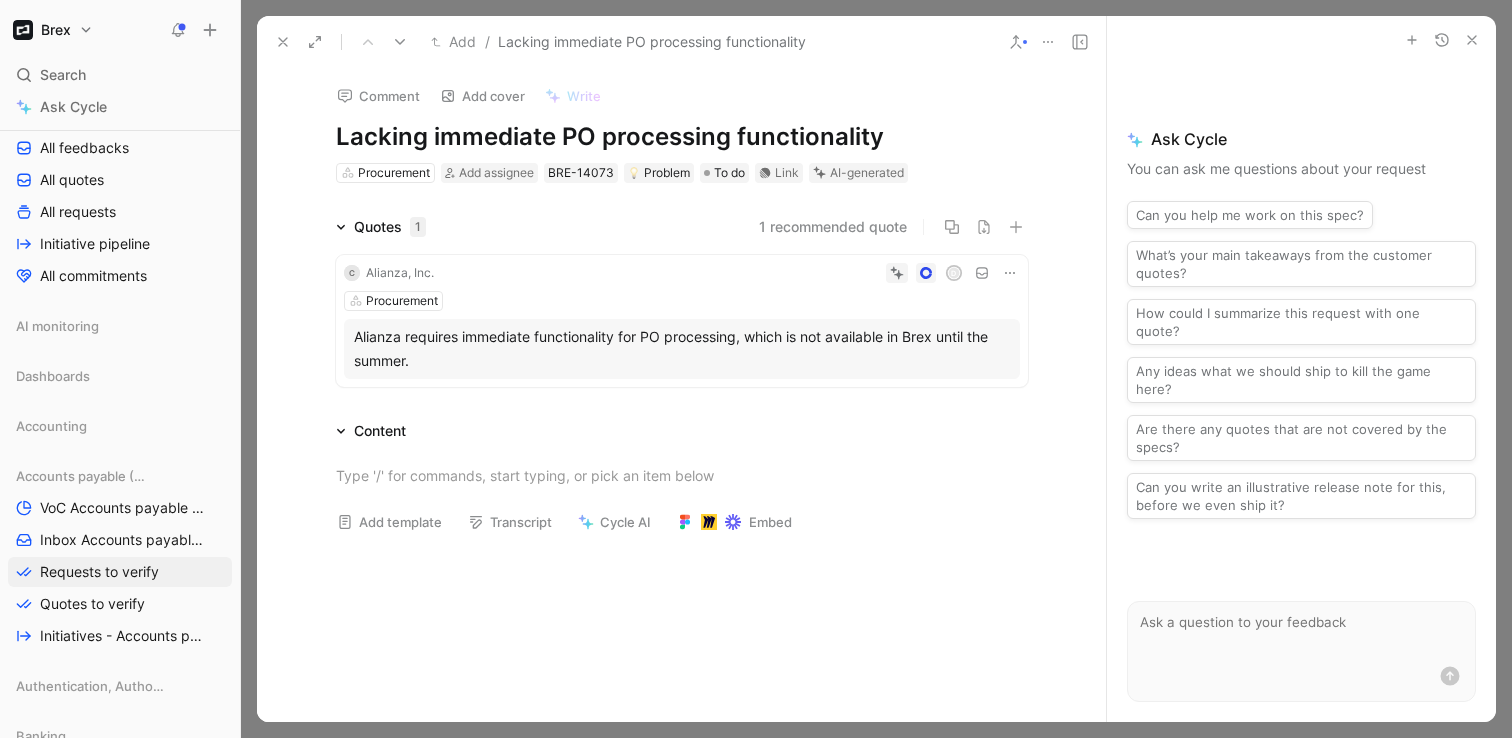 click on "1 recommended quote" at bounding box center [833, 227] 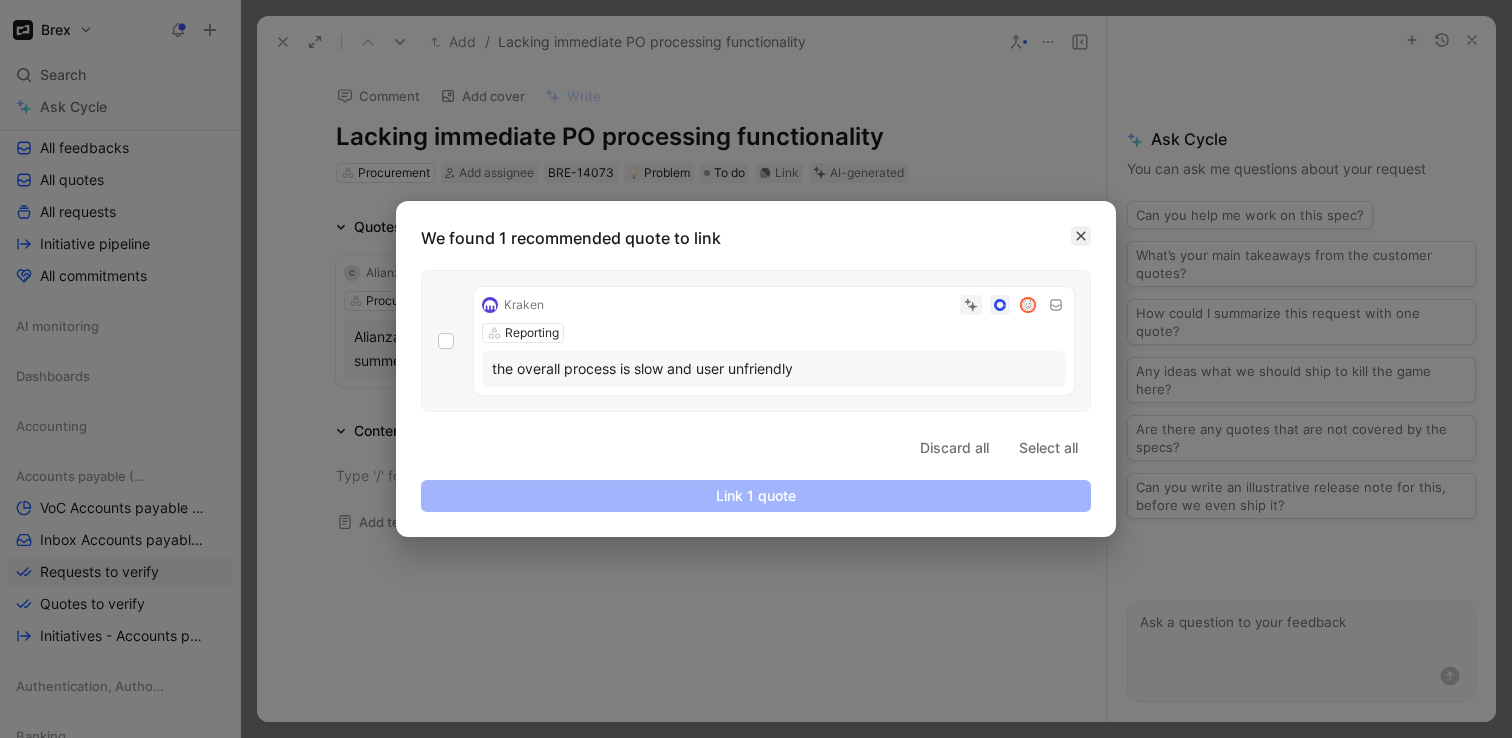 click 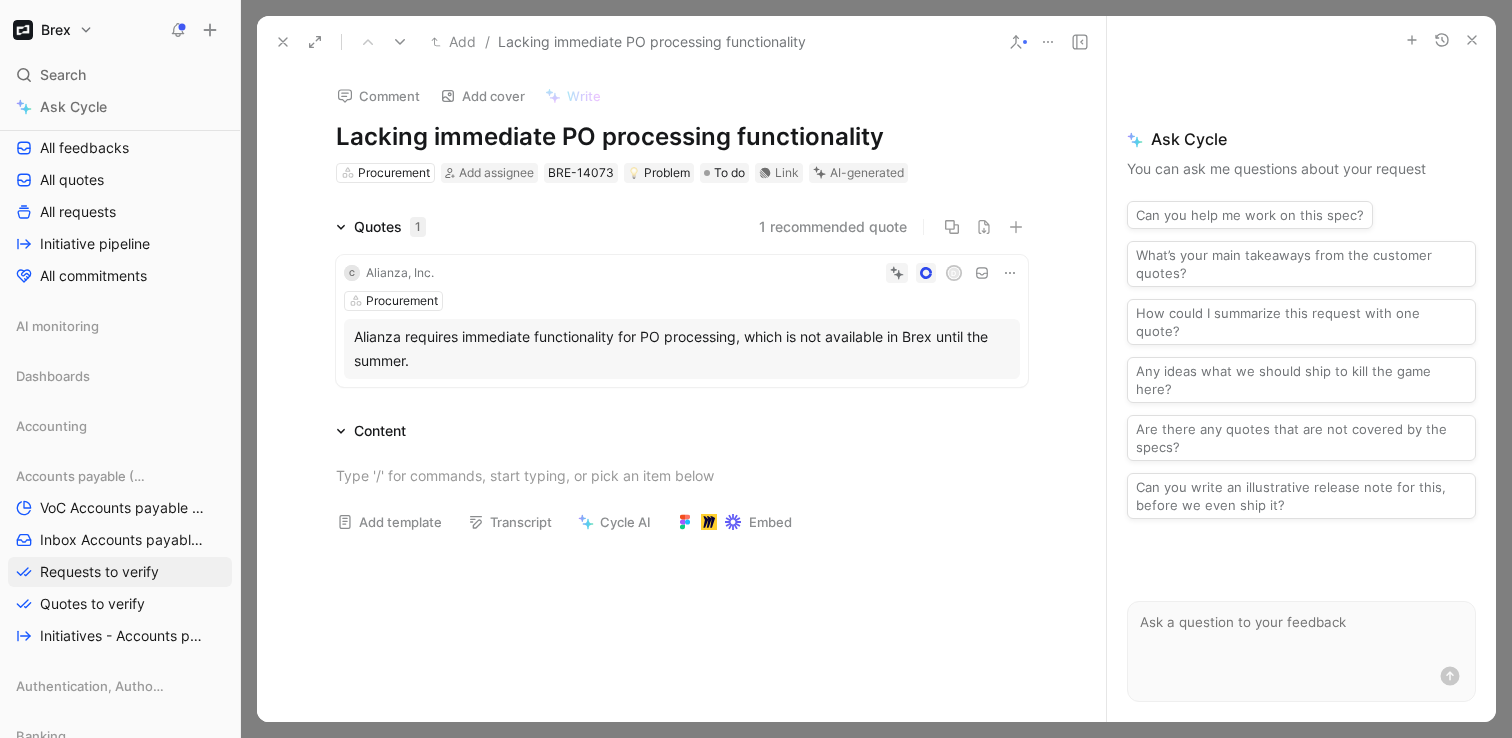 click on "Alianza requires immediate functionality for PO processing, which is not available in Brex until the summer." at bounding box center [682, 349] 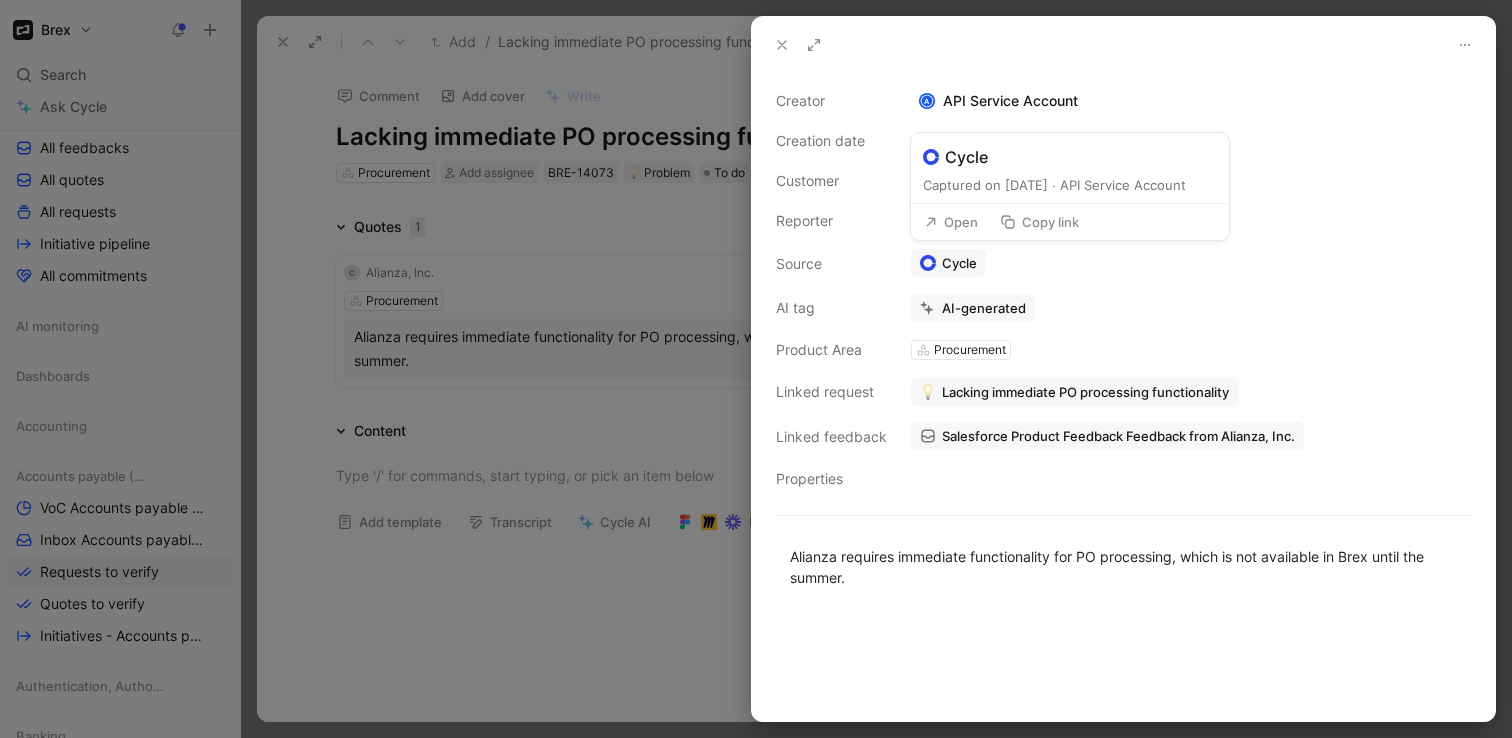 click on "Open" at bounding box center [951, 222] 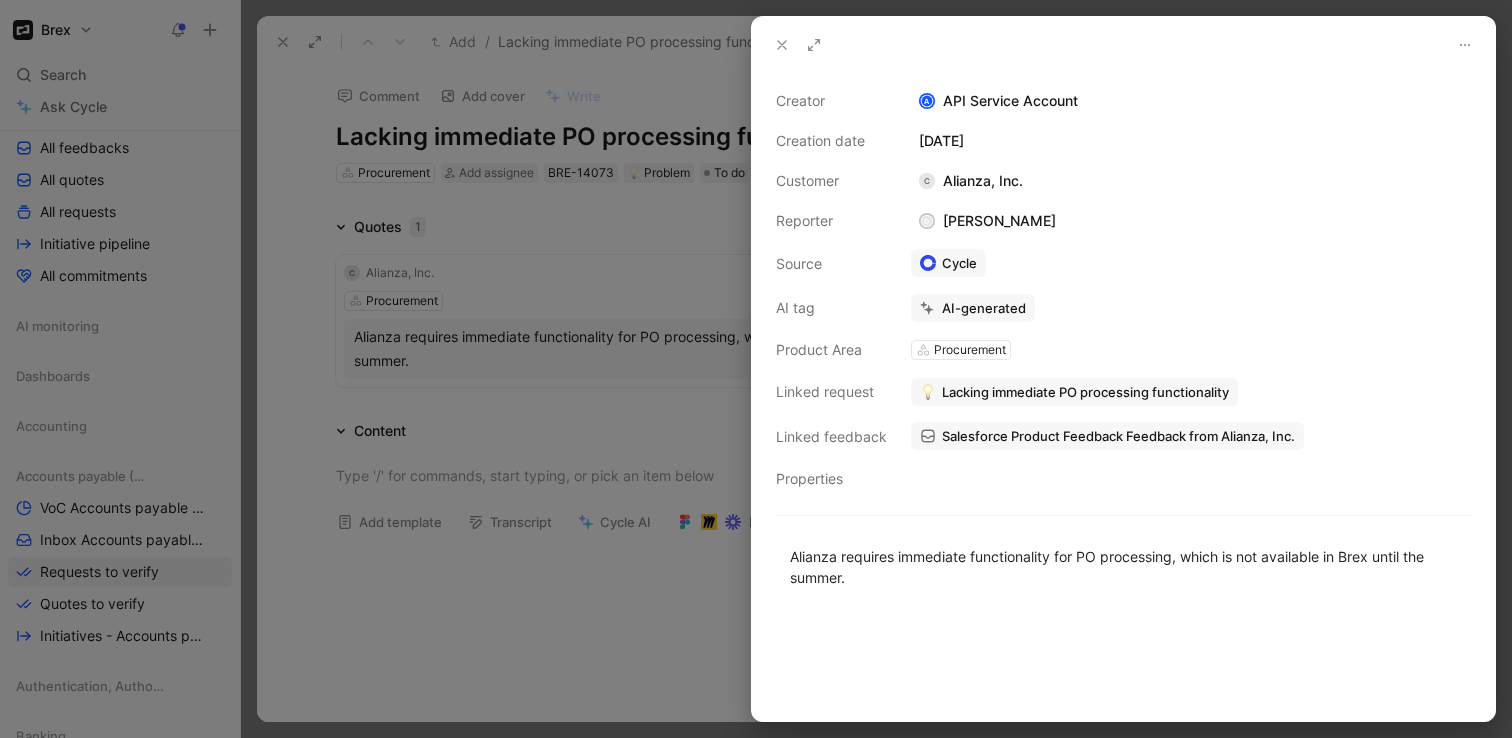 click 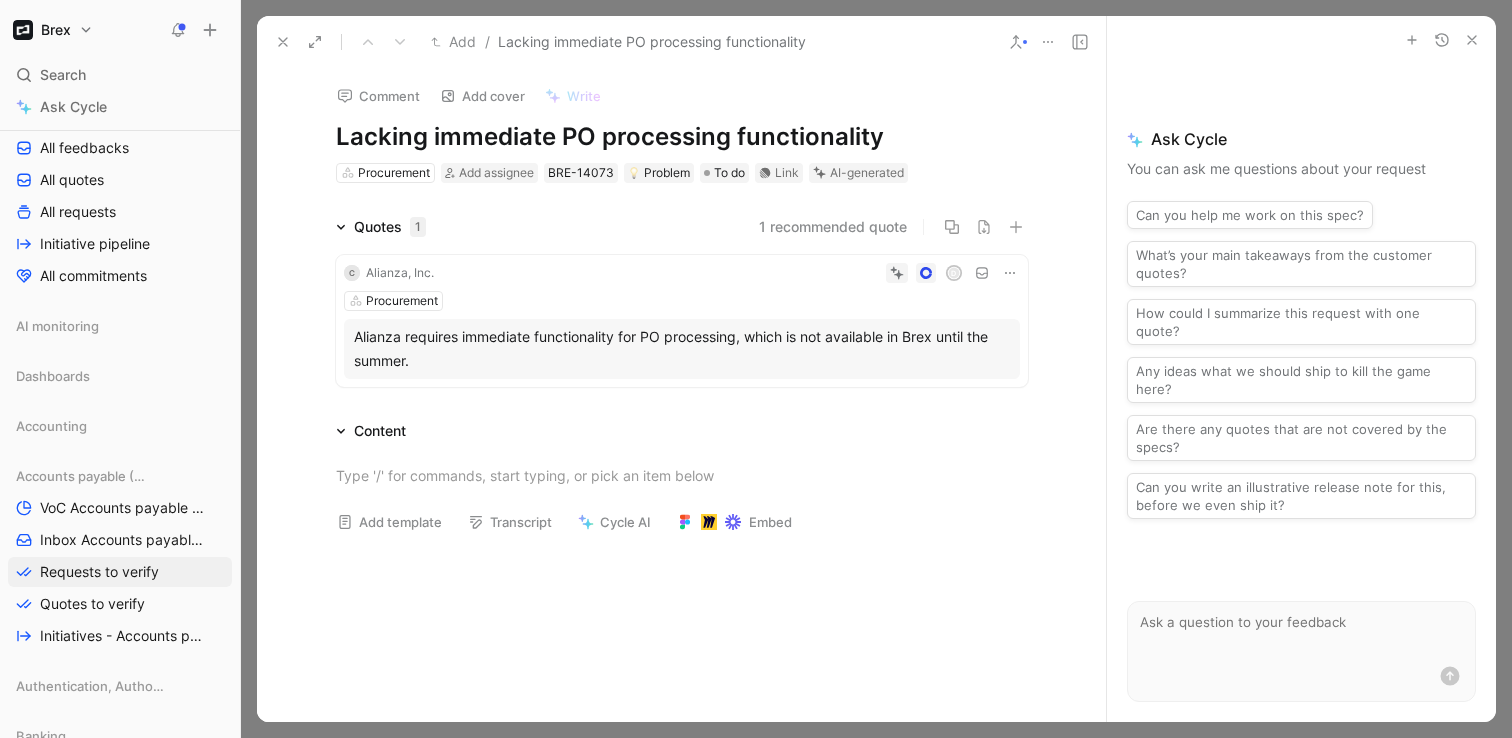 click 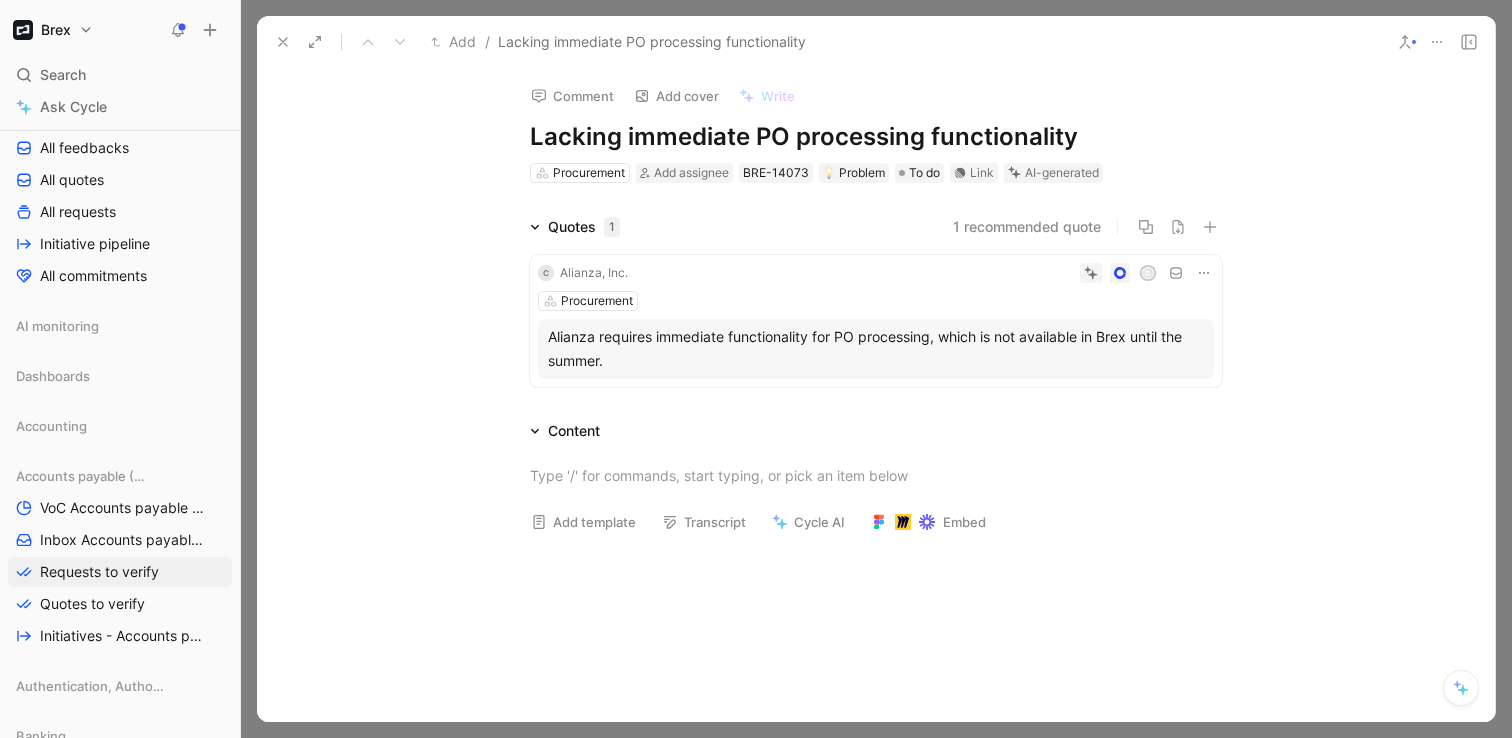 click 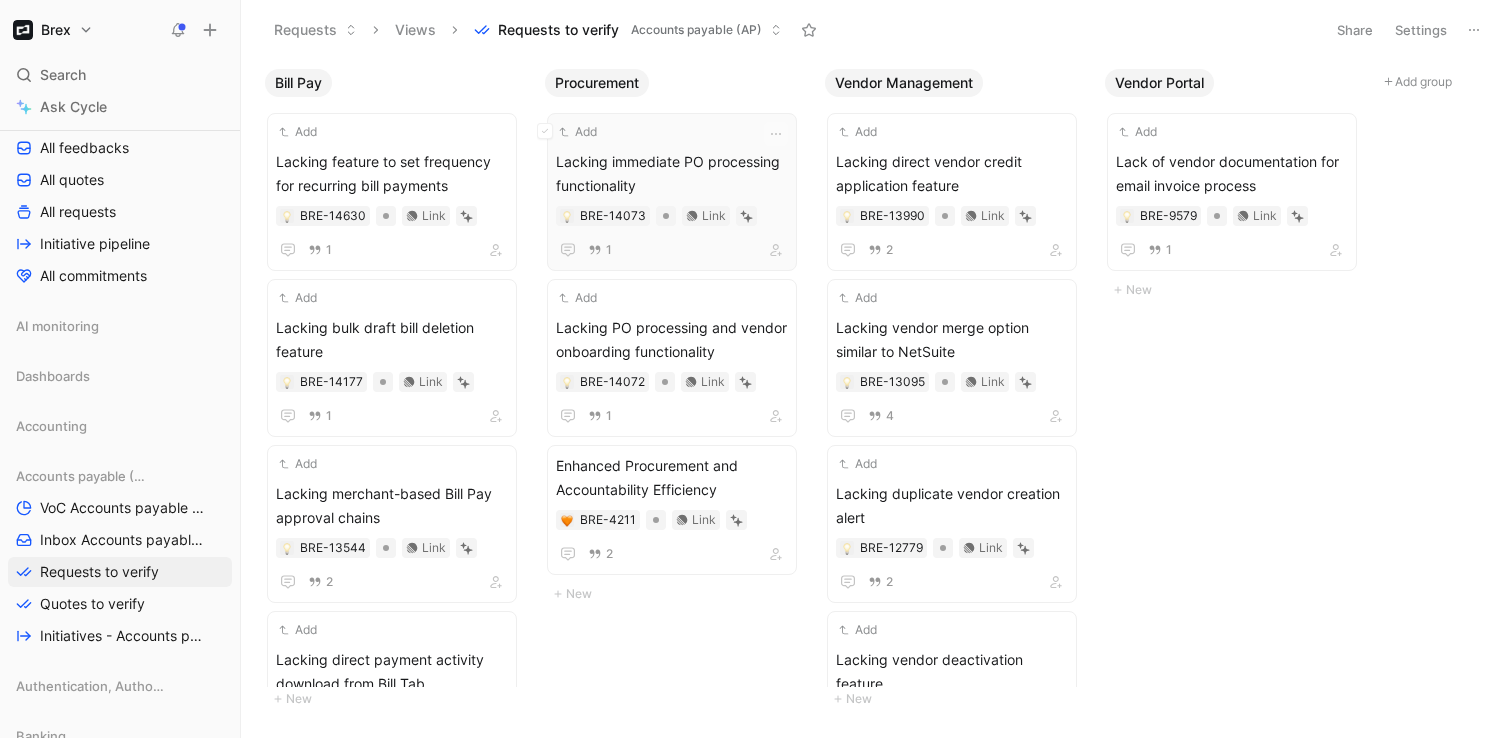 click on "Lacking immediate PO processing functionality" at bounding box center (672, 174) 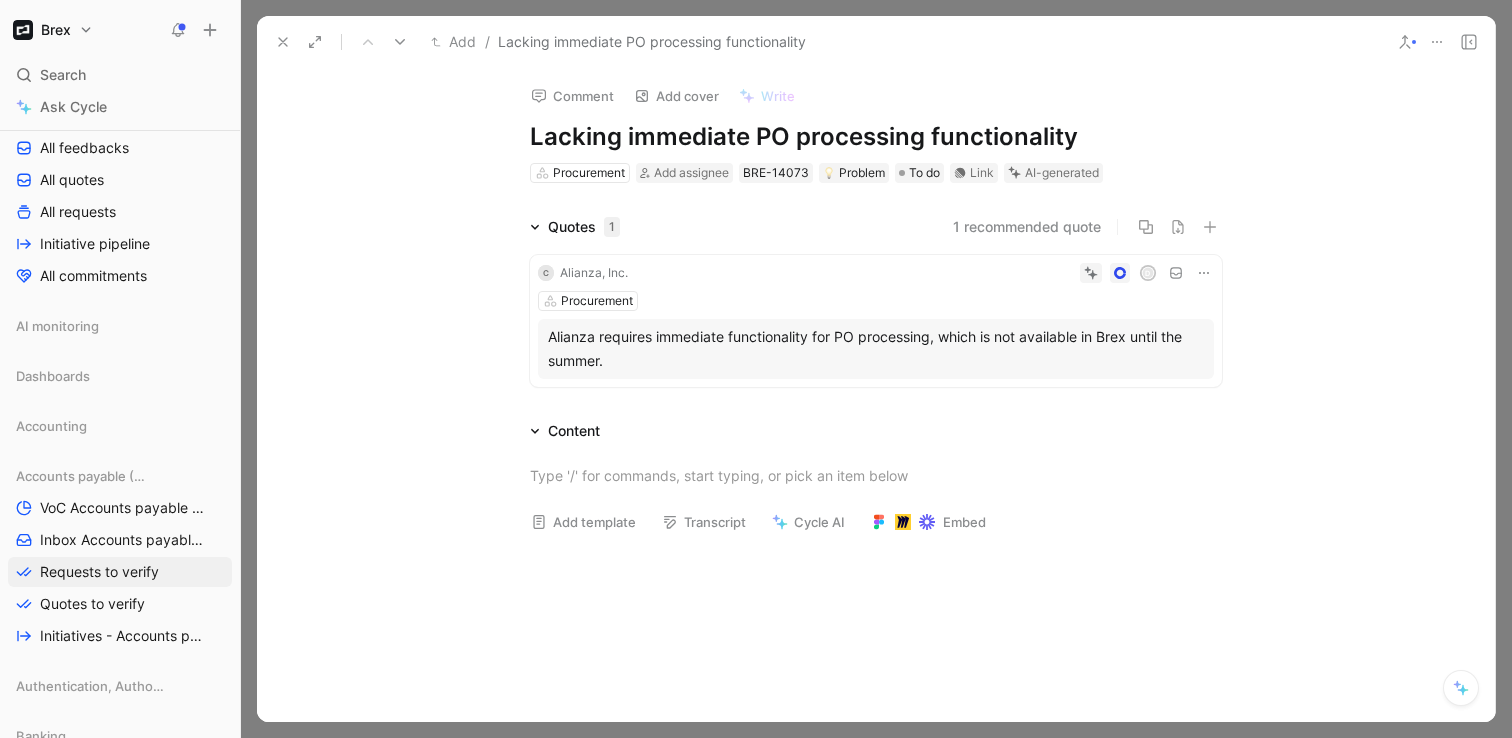 click 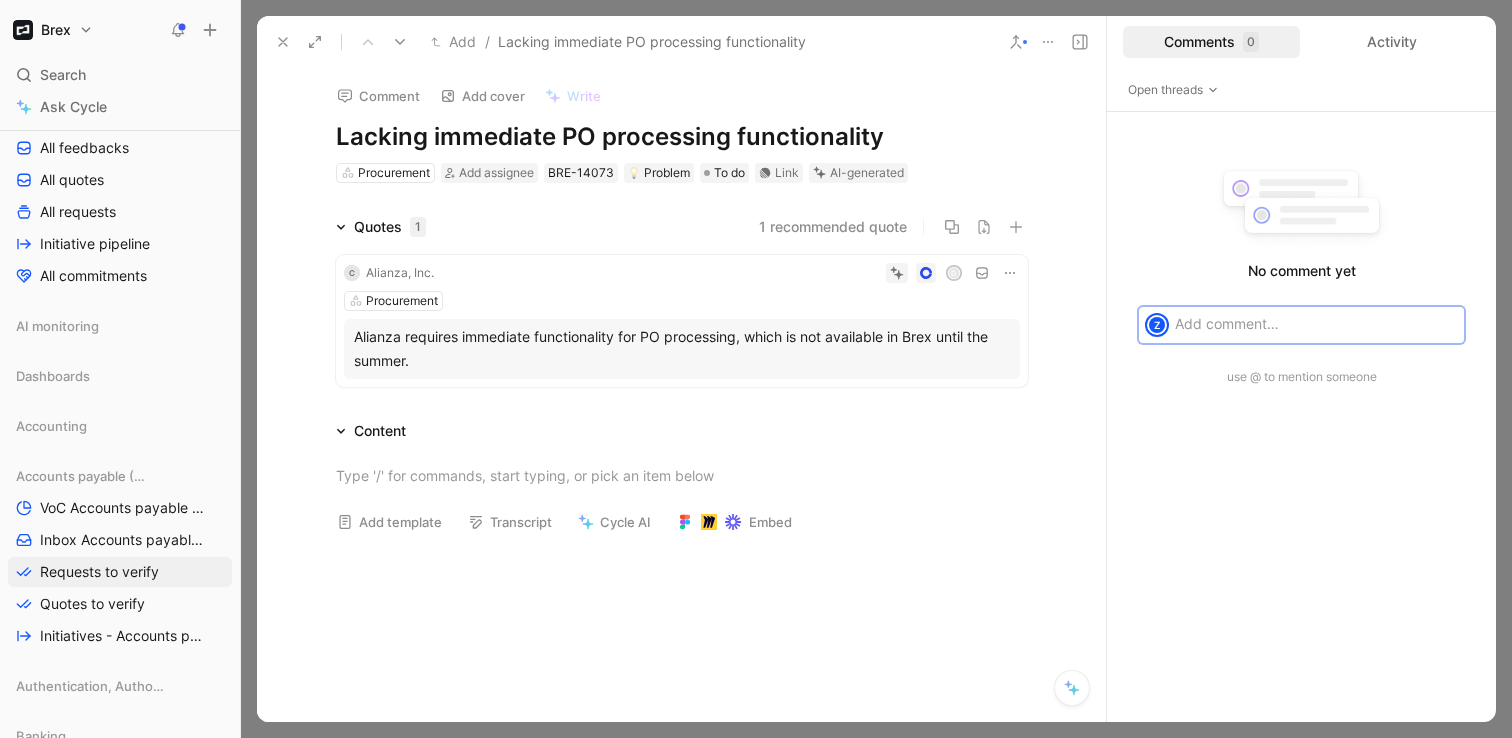 click 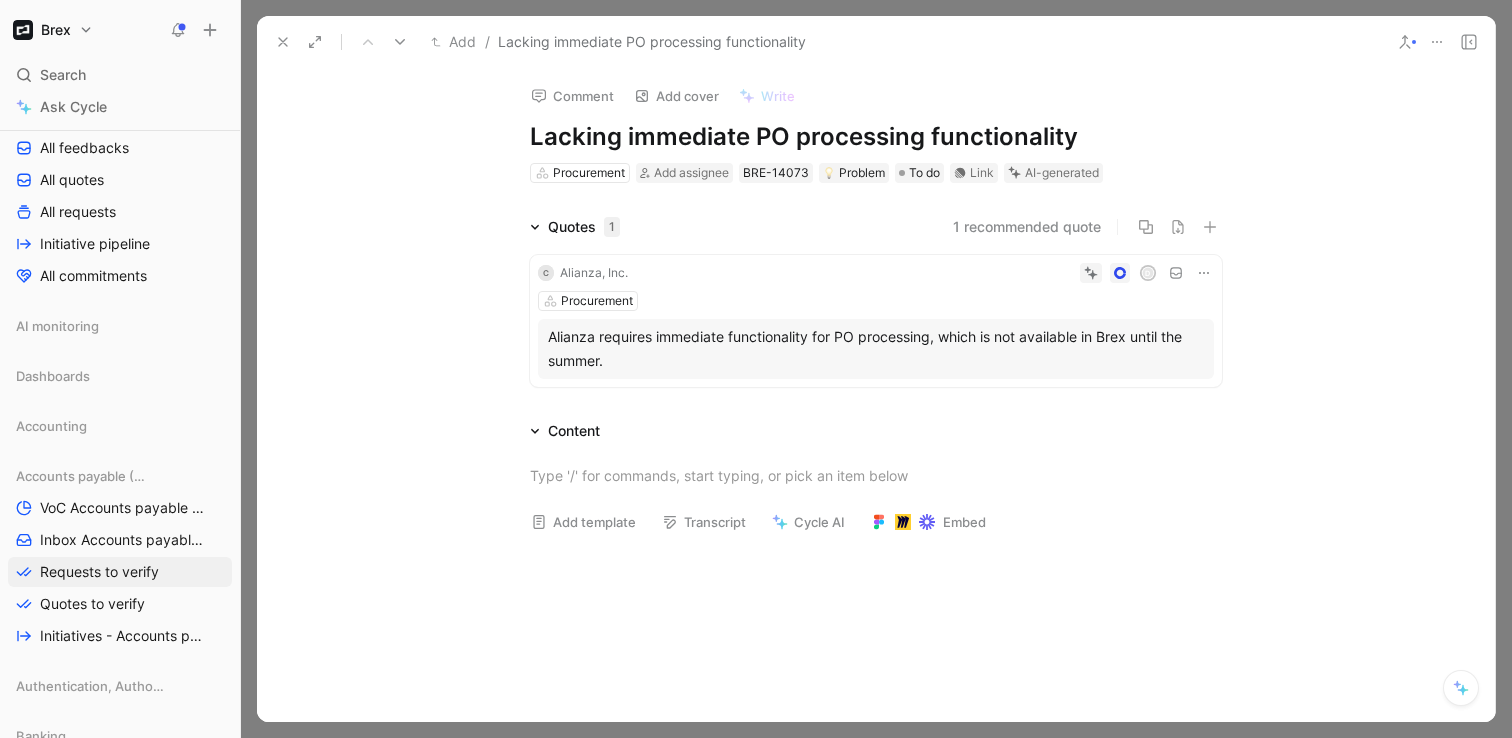 click 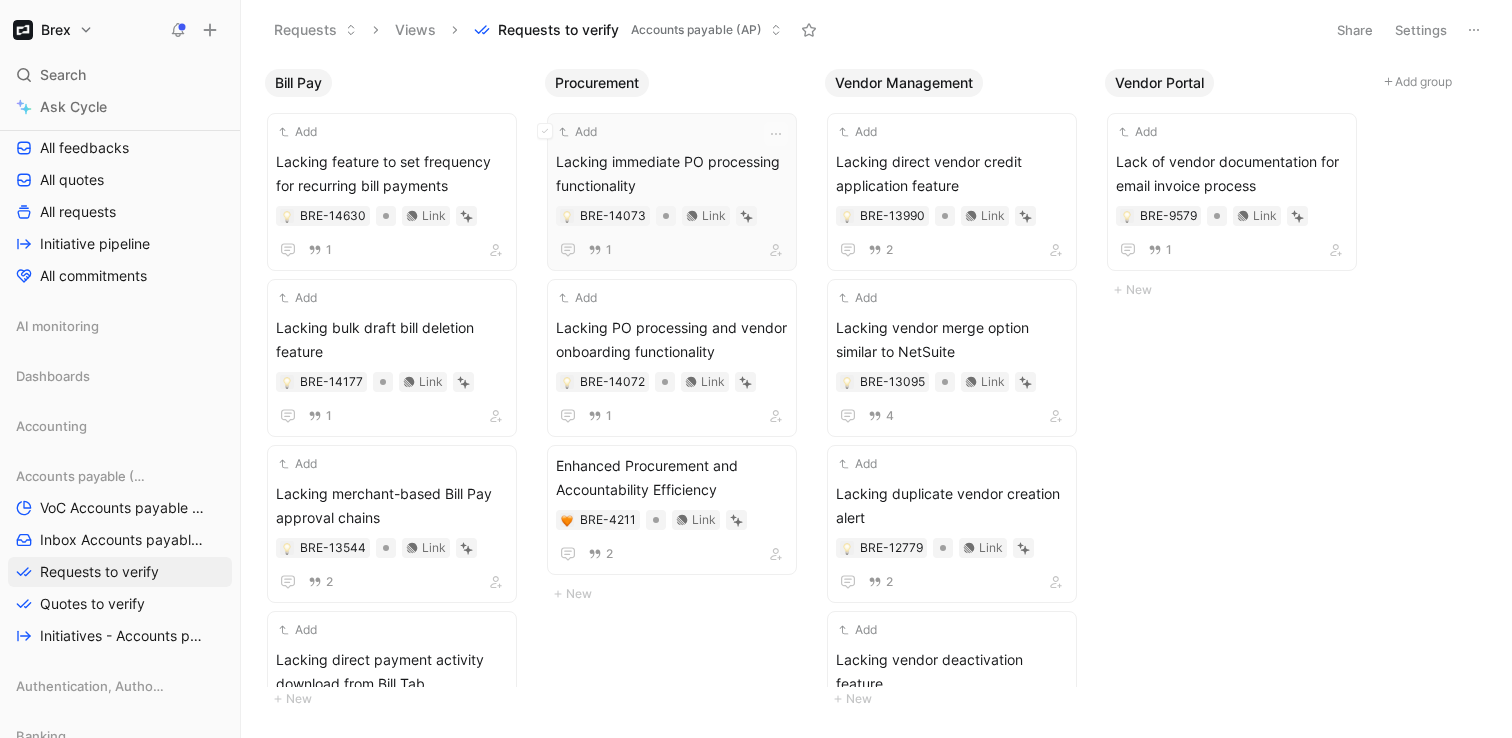 click on "Lacking immediate PO processing functionality" at bounding box center (672, 174) 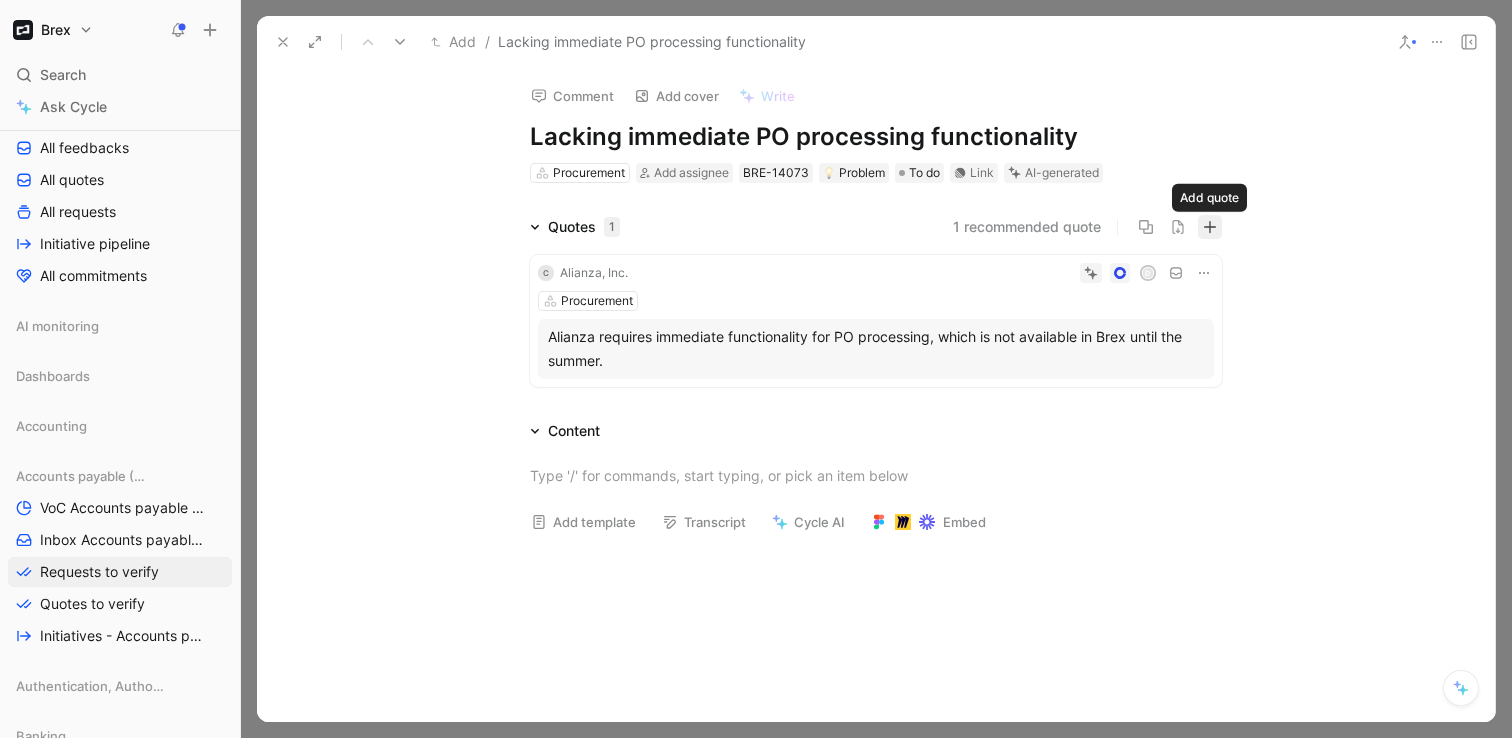 click 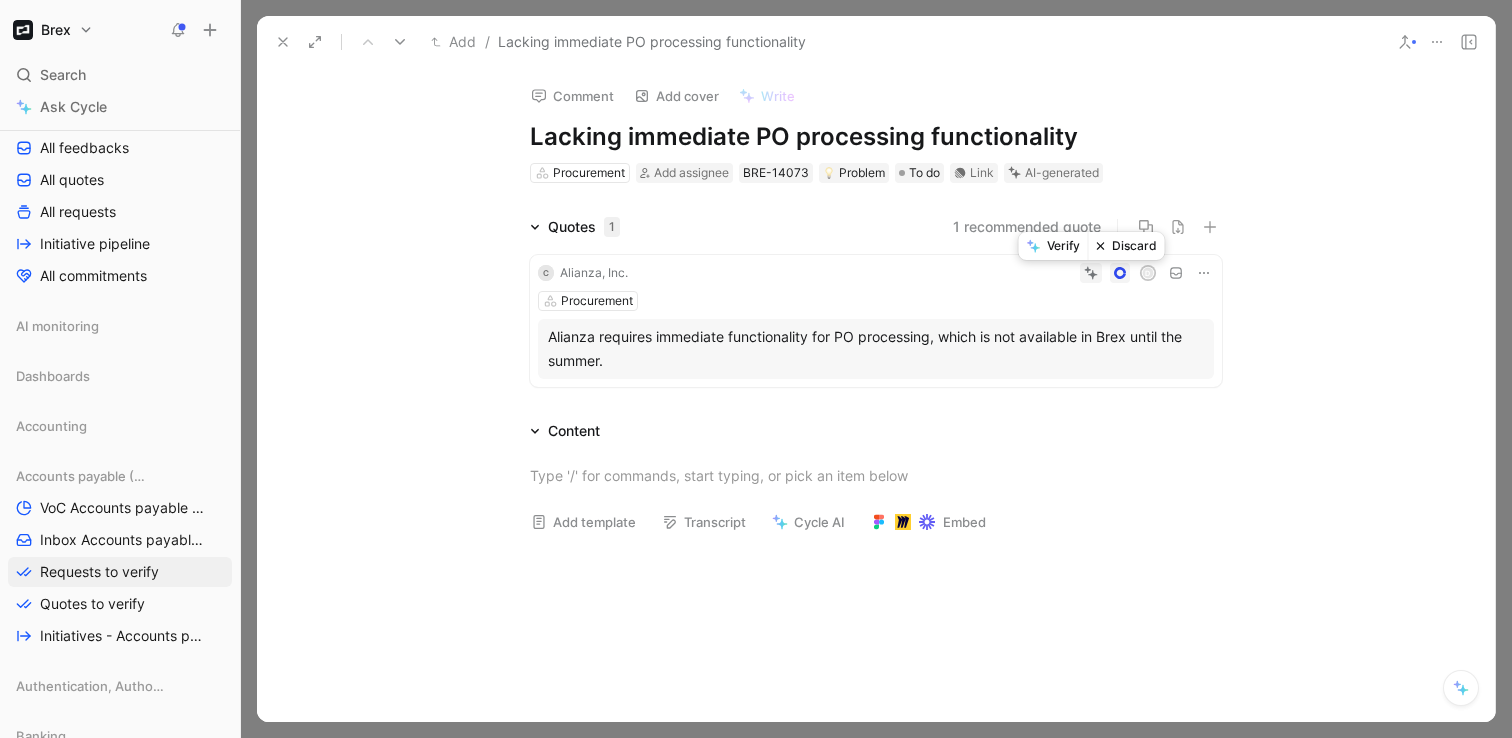 click 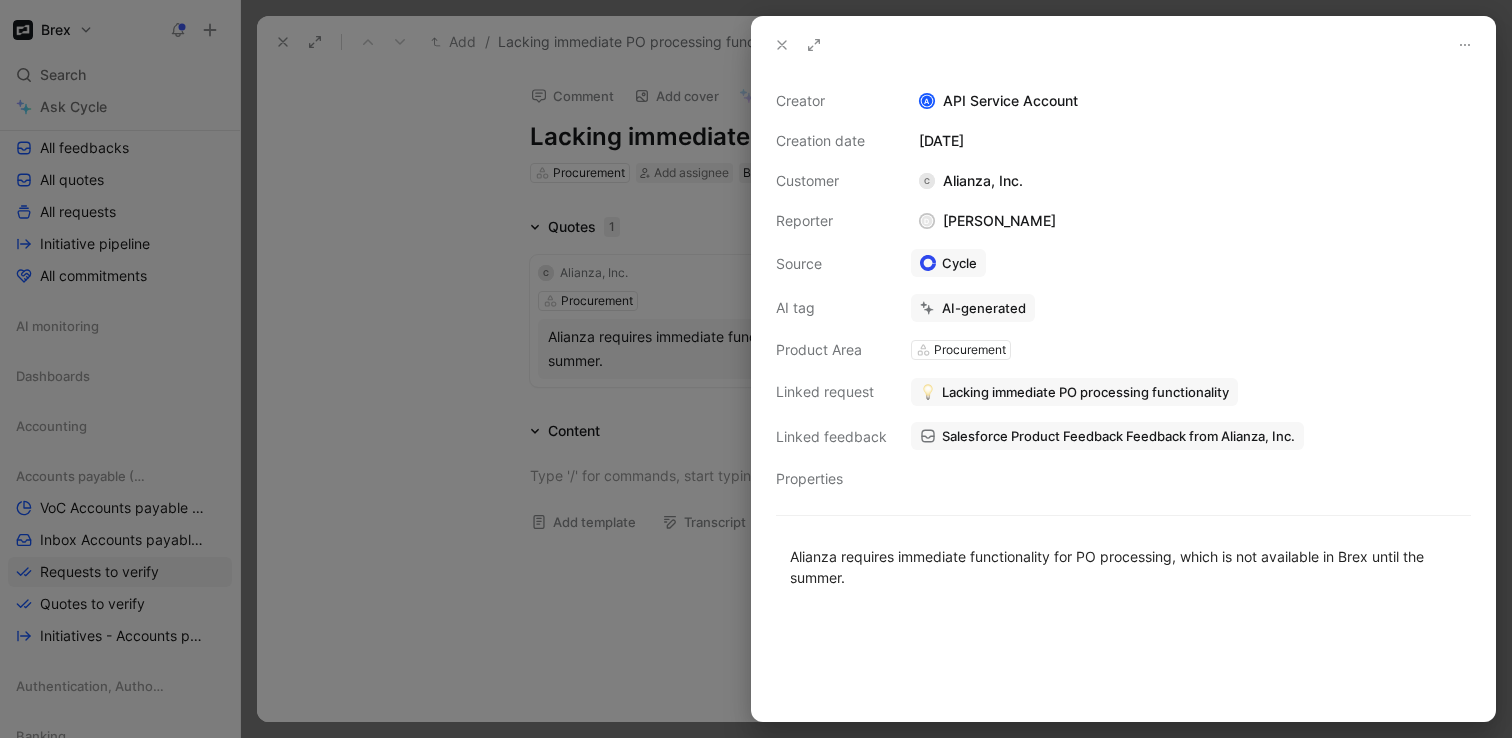 click at bounding box center (782, 45) 